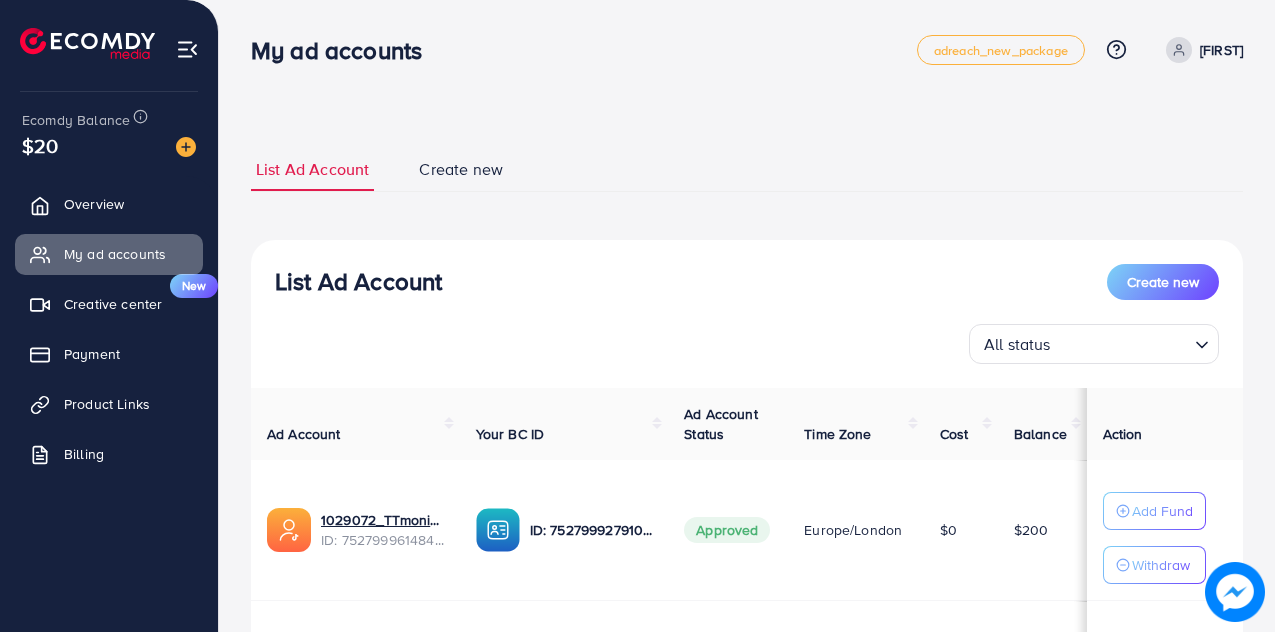 scroll, scrollTop: 0, scrollLeft: 0, axis: both 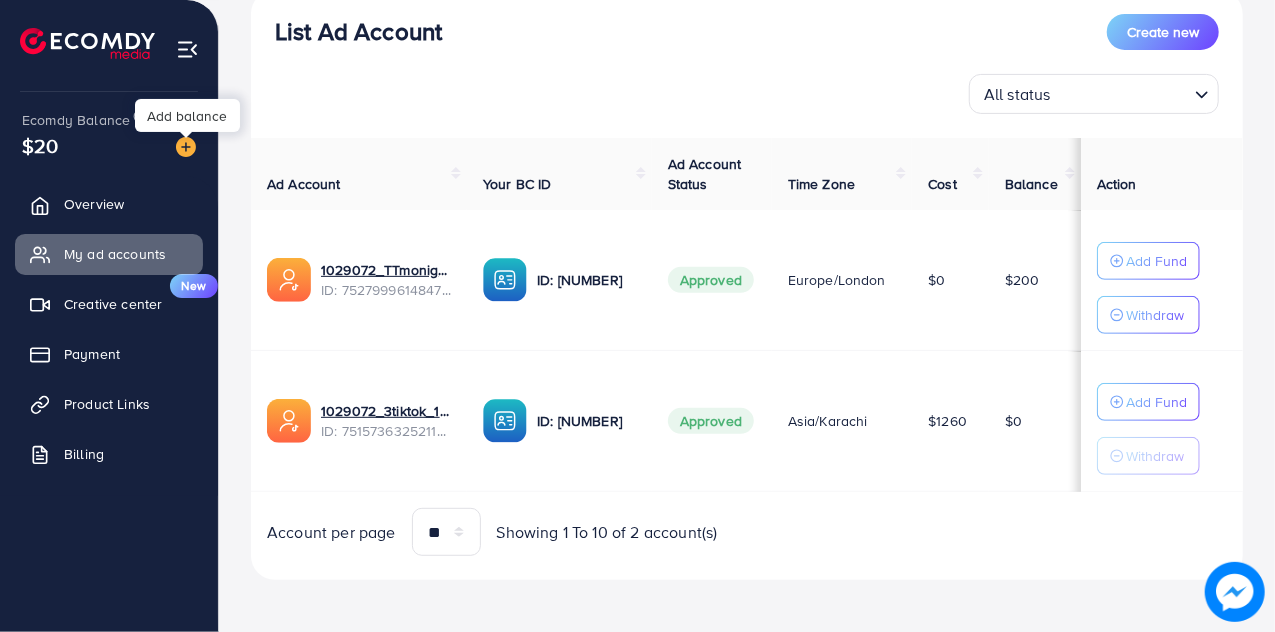 click at bounding box center [186, 147] 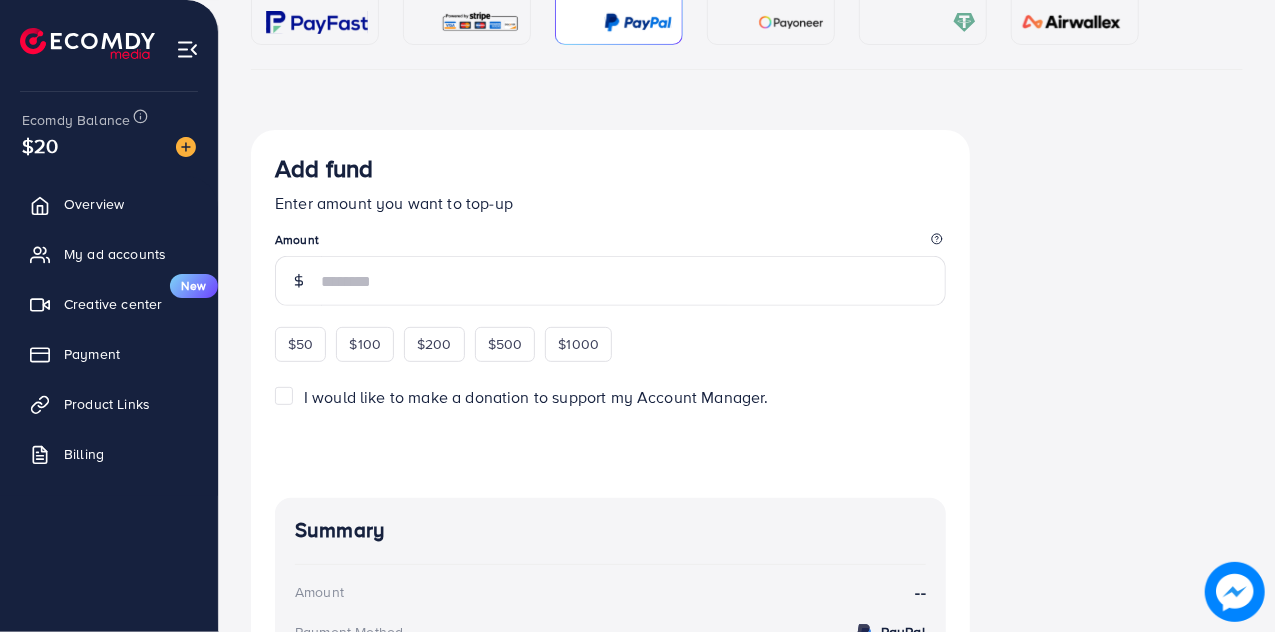 scroll, scrollTop: 0, scrollLeft: 0, axis: both 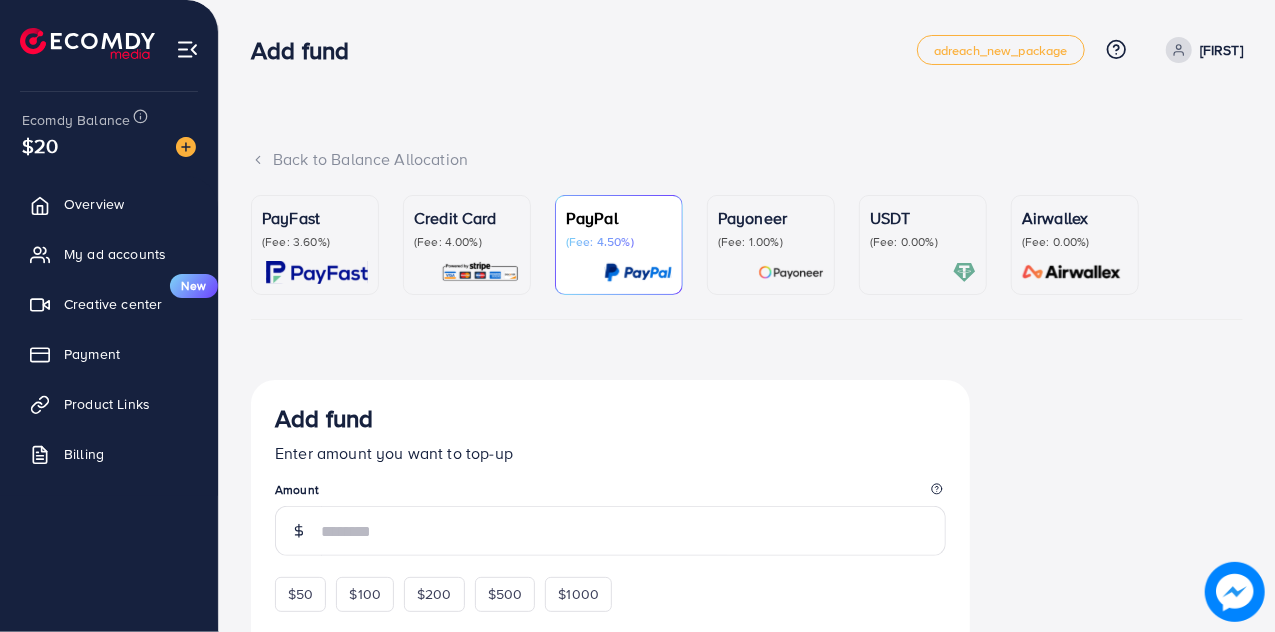 click on "(Fee: 3.60%)" at bounding box center (315, 242) 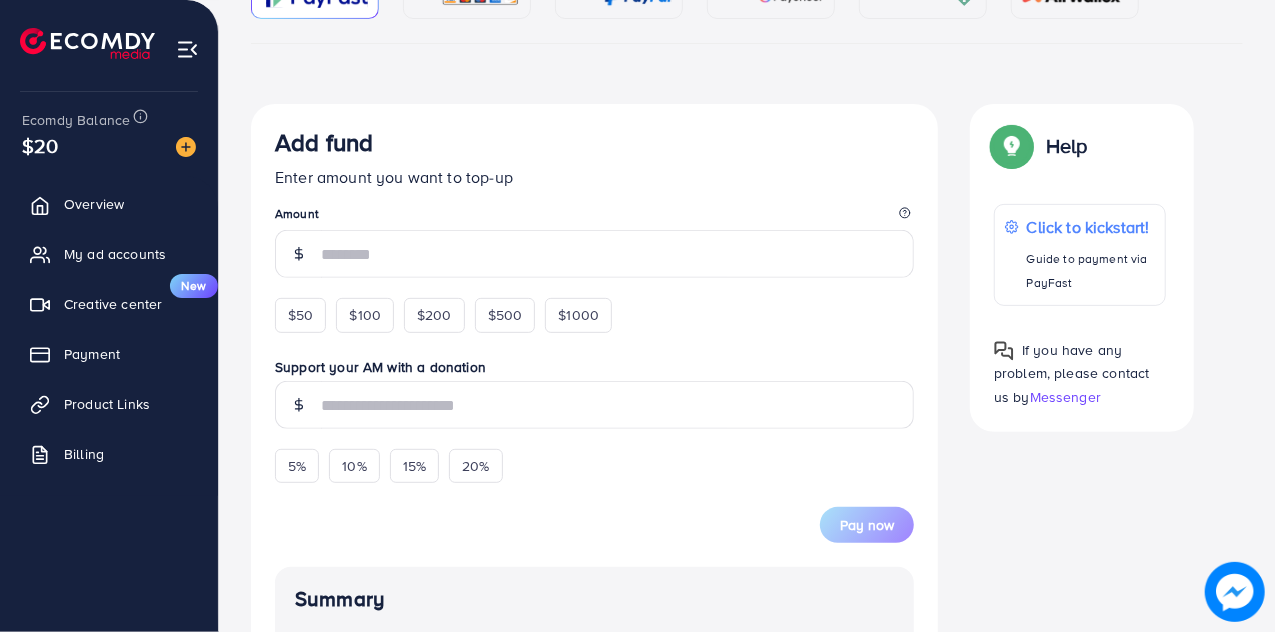 scroll, scrollTop: 296, scrollLeft: 0, axis: vertical 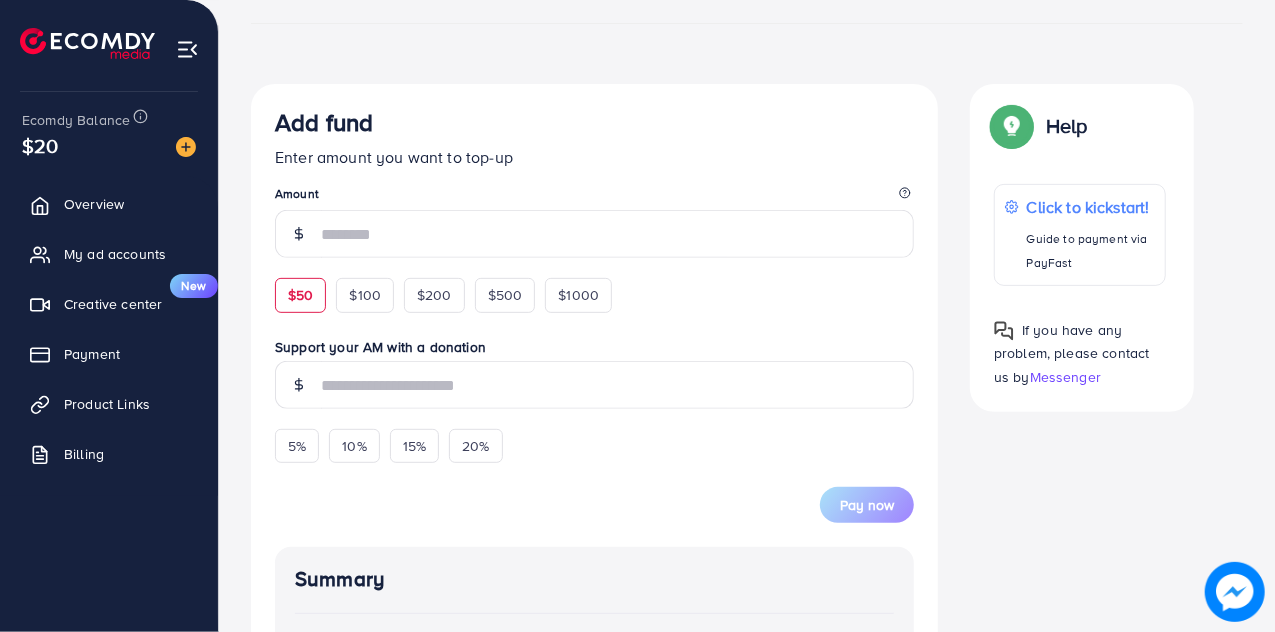 click on "$50" at bounding box center [300, 295] 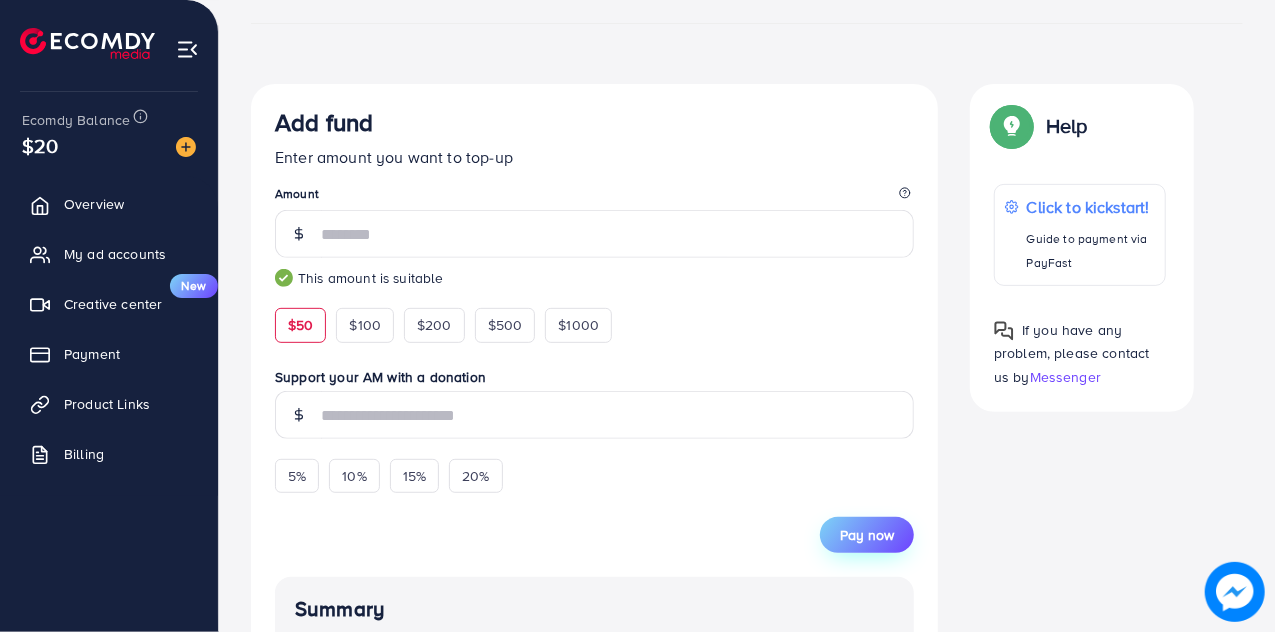 click on "Pay now" at bounding box center (867, 535) 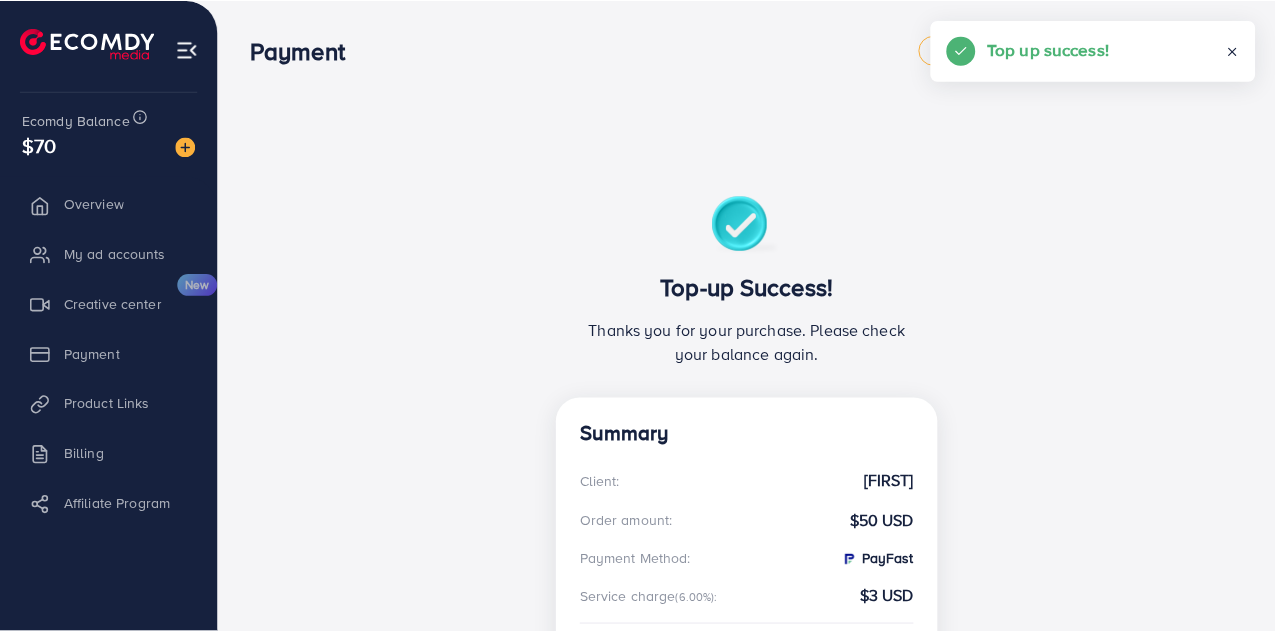 scroll, scrollTop: 0, scrollLeft: 0, axis: both 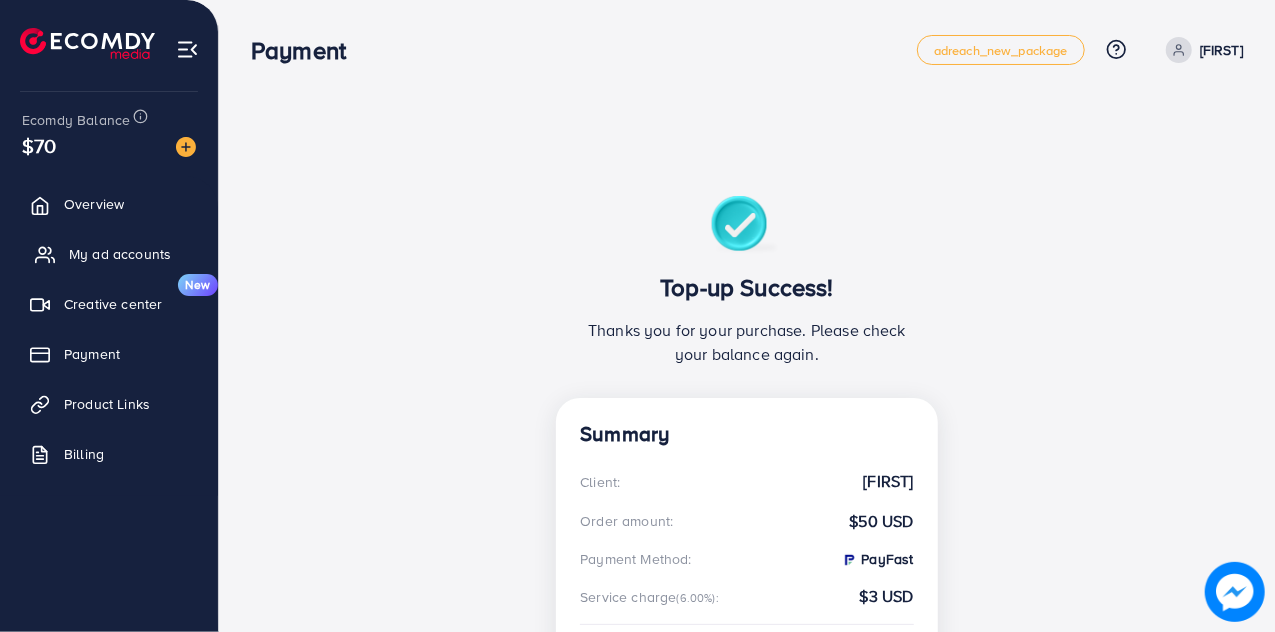 click on "My ad accounts" at bounding box center [120, 254] 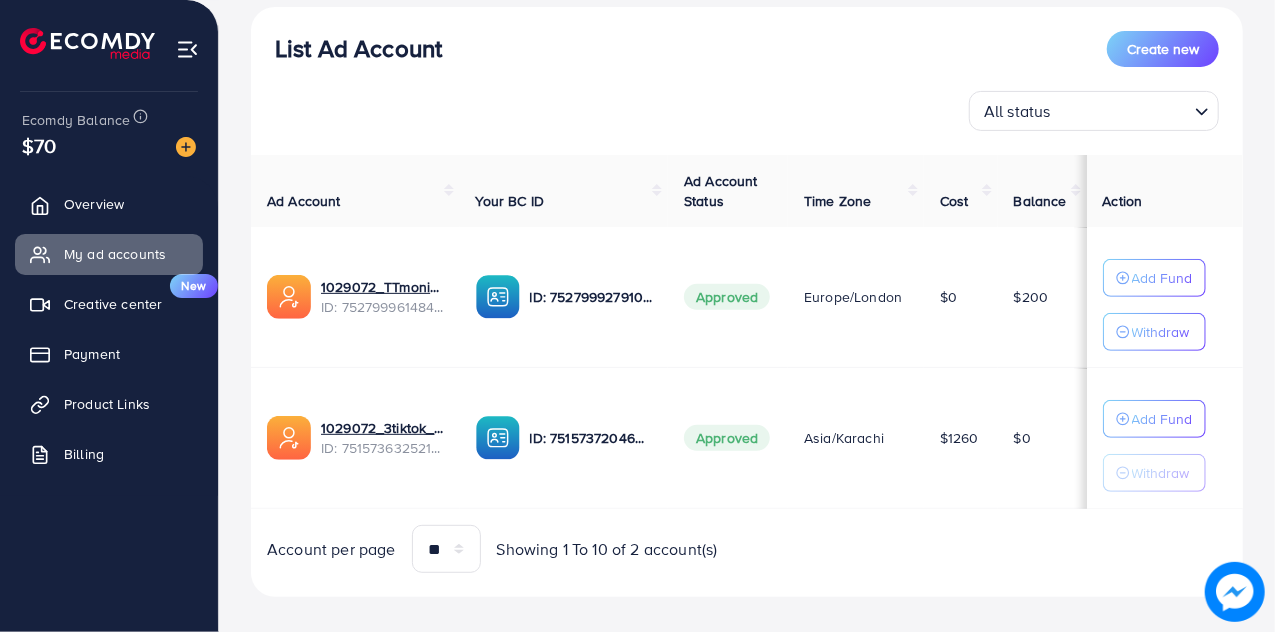 scroll, scrollTop: 250, scrollLeft: 0, axis: vertical 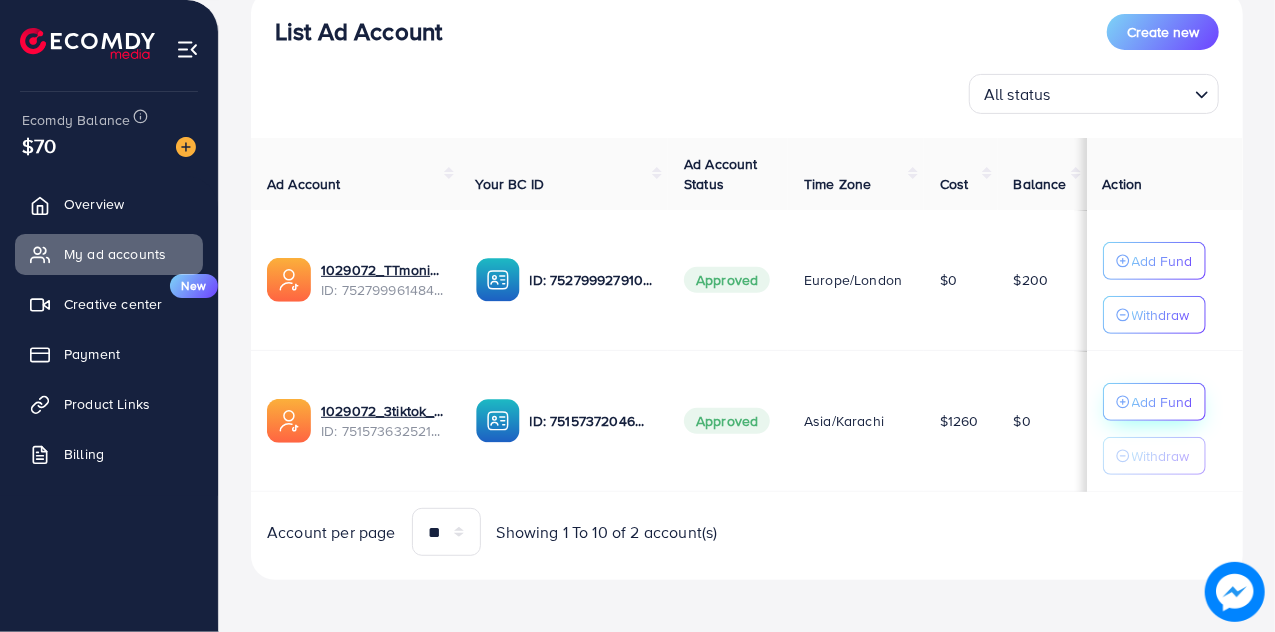 click on "Add Fund" at bounding box center [1162, 261] 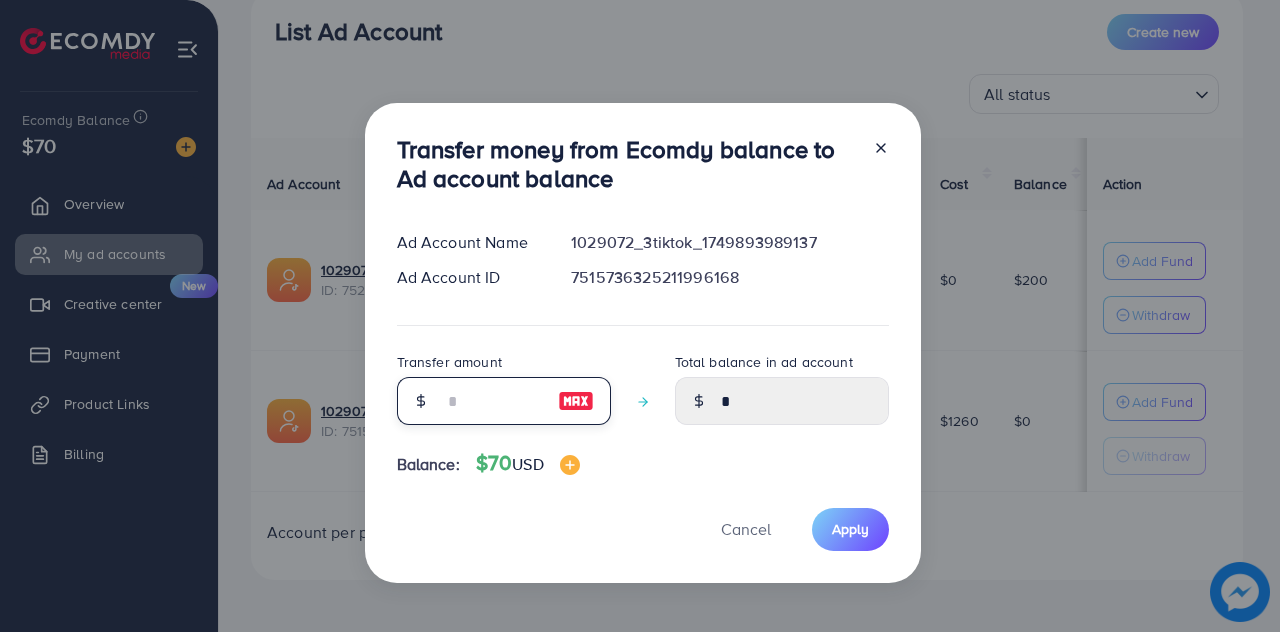 click at bounding box center (493, 401) 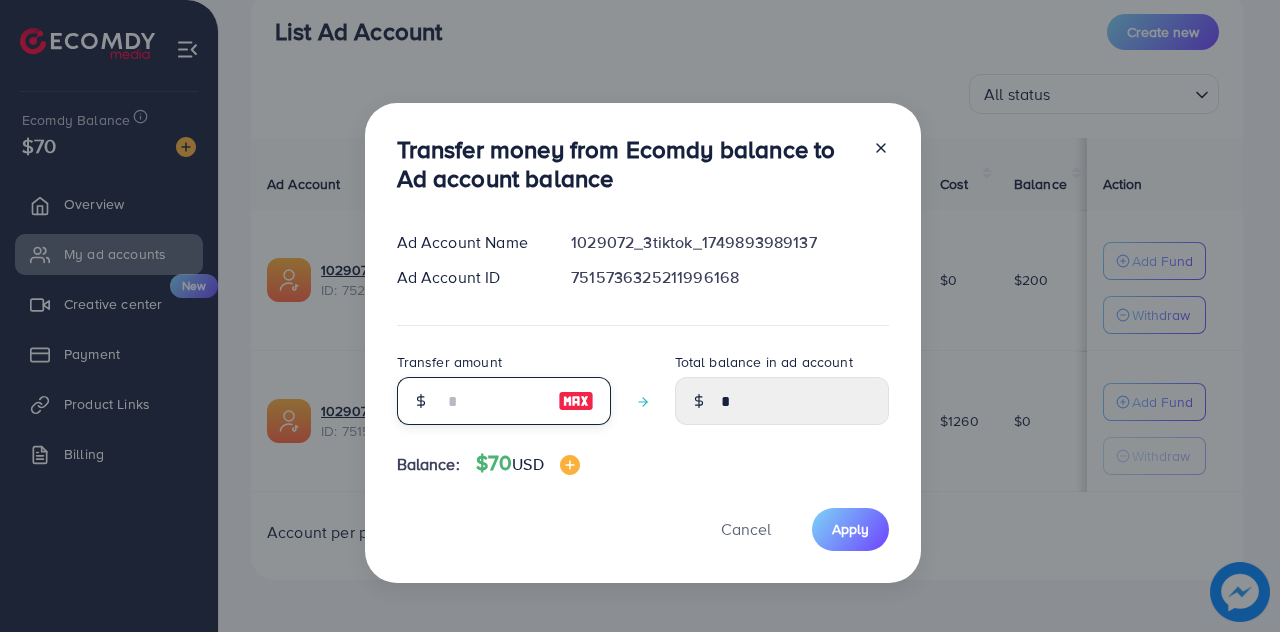click at bounding box center (493, 401) 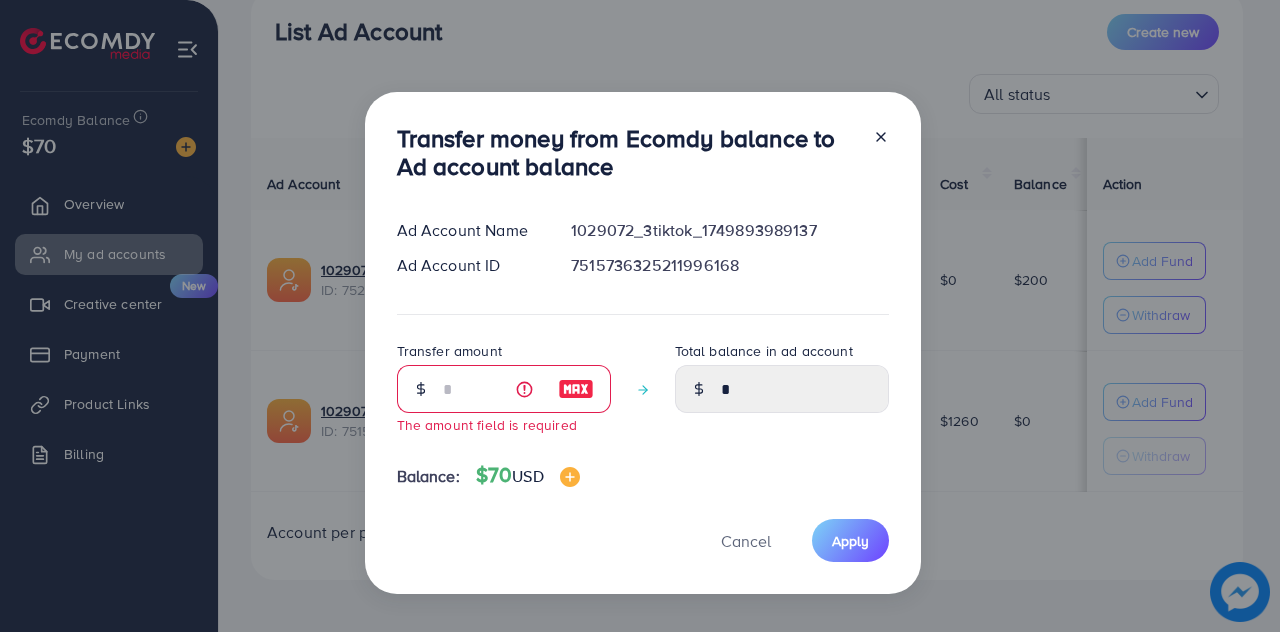click at bounding box center [873, 157] 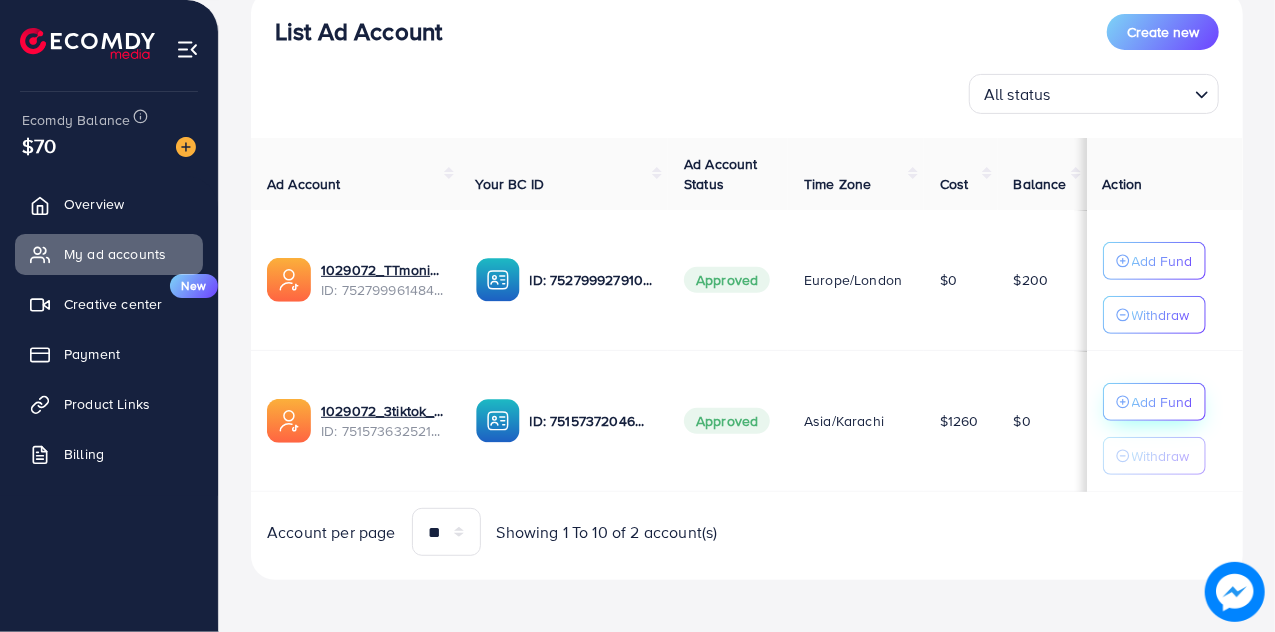 click on "Add Fund" at bounding box center [1162, 261] 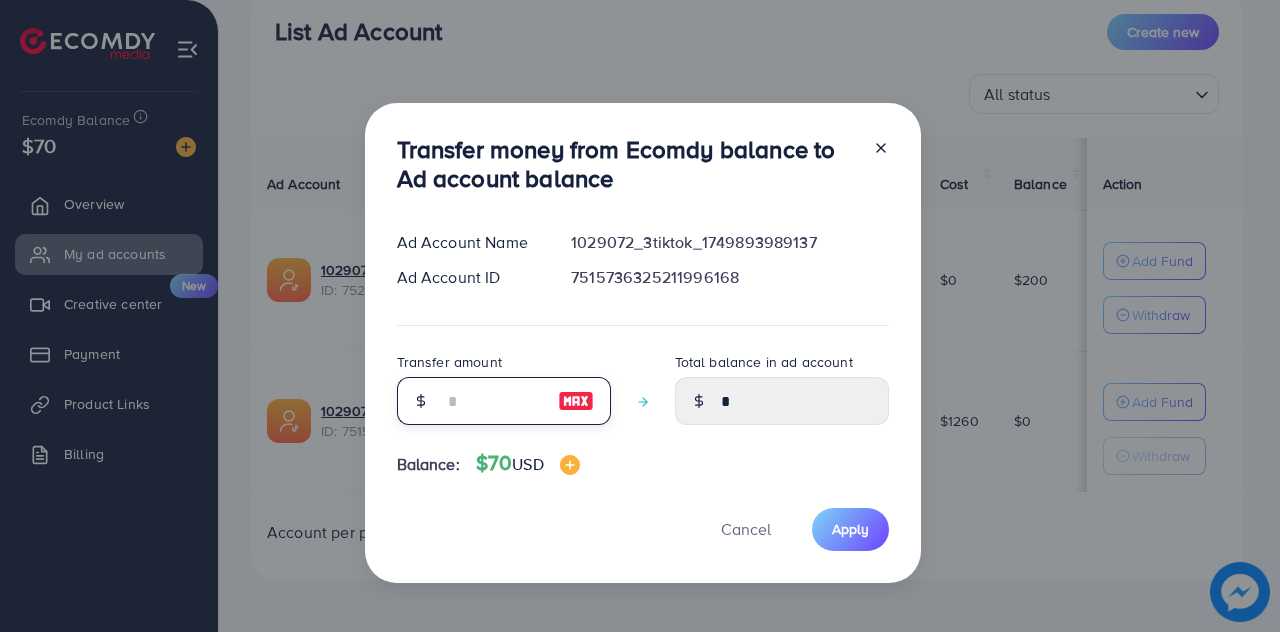 click at bounding box center (493, 401) 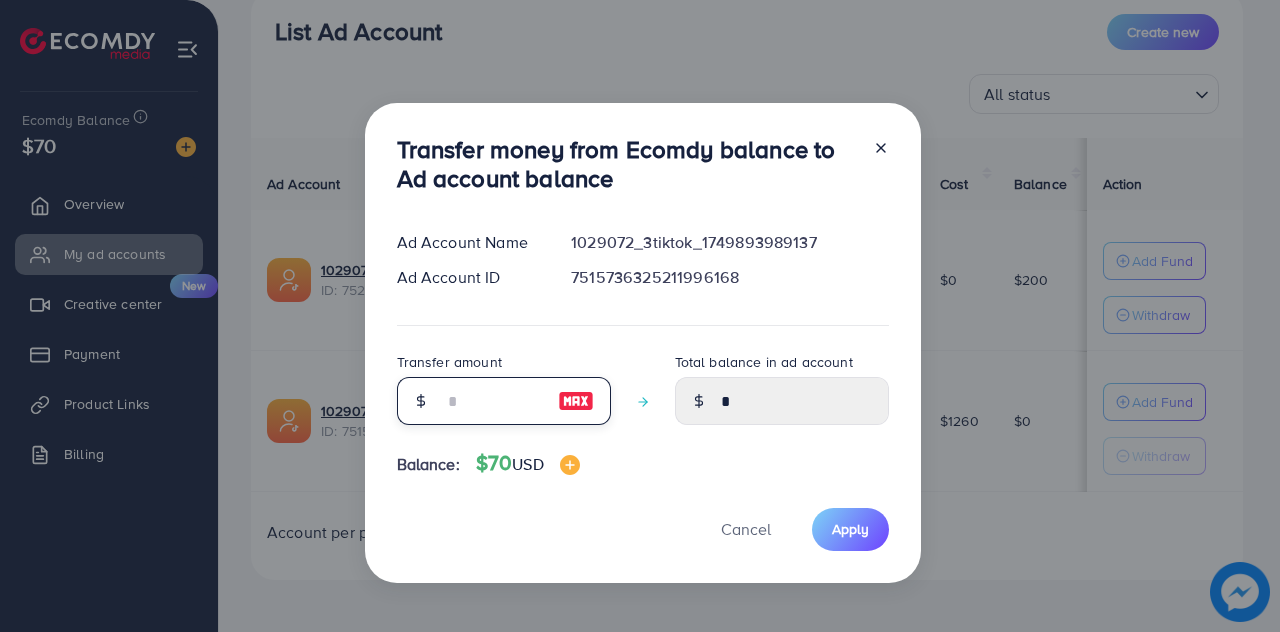 type on "*" 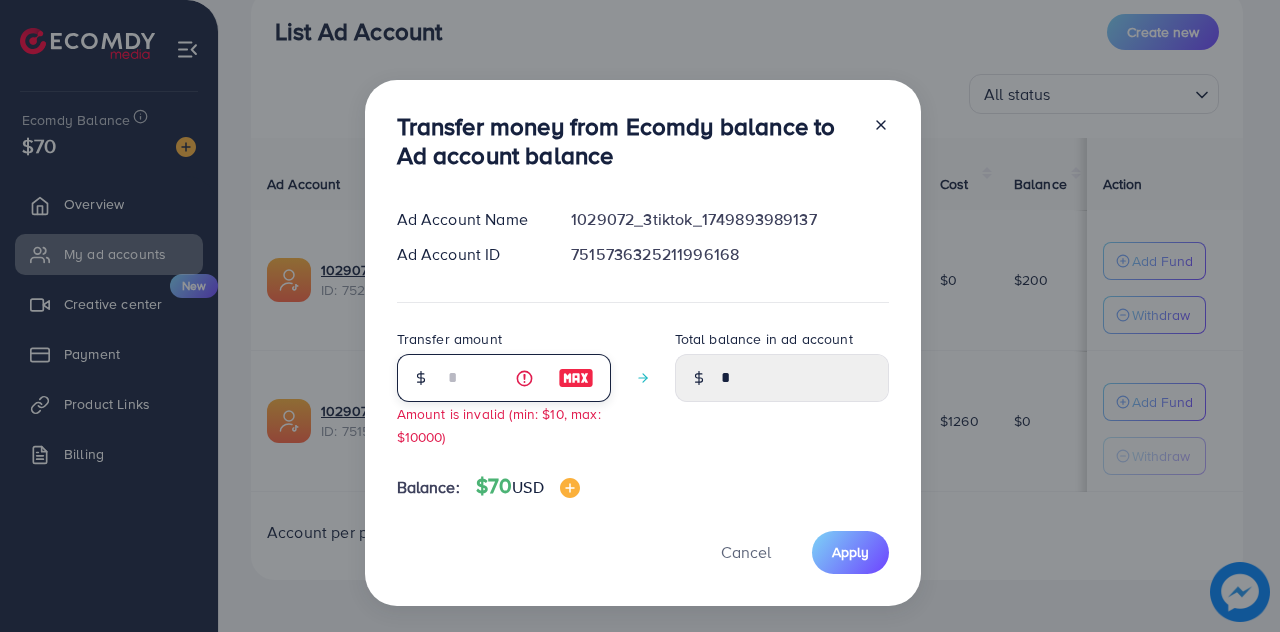 type on "****" 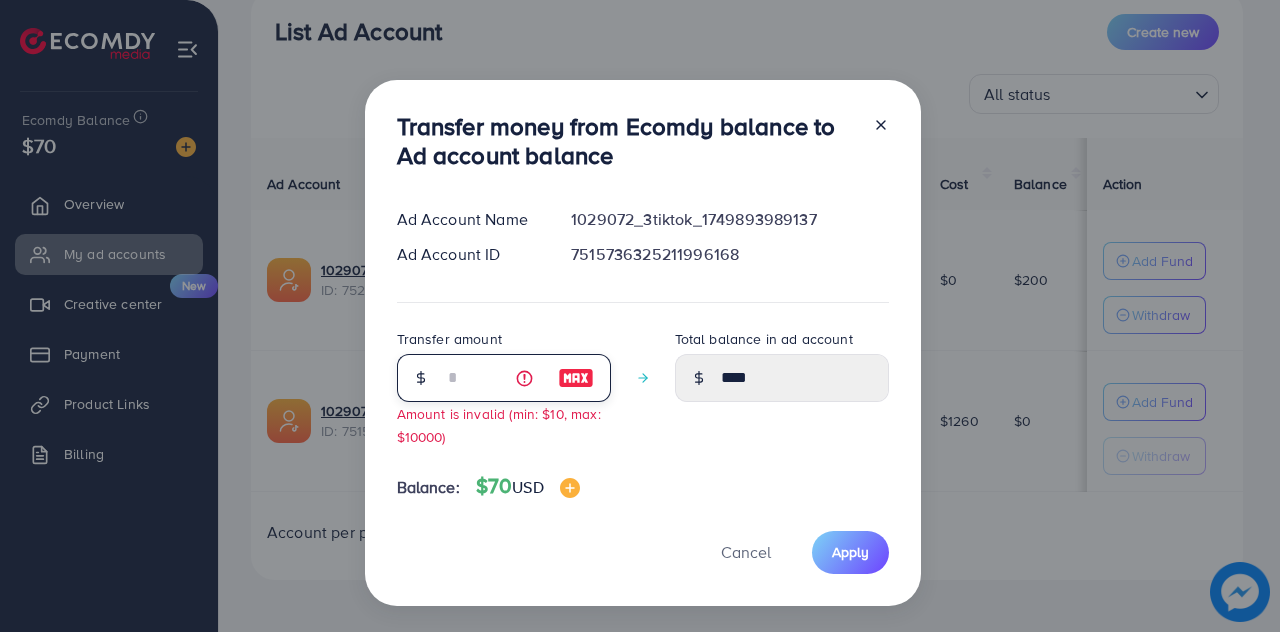 type 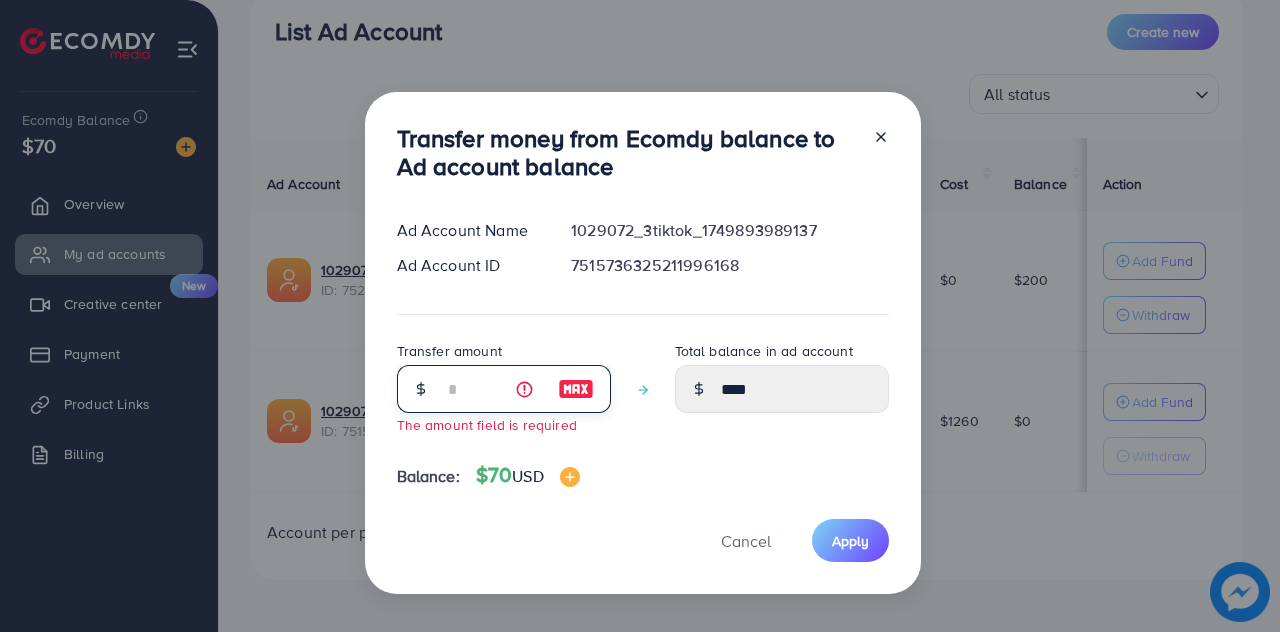 type on "*" 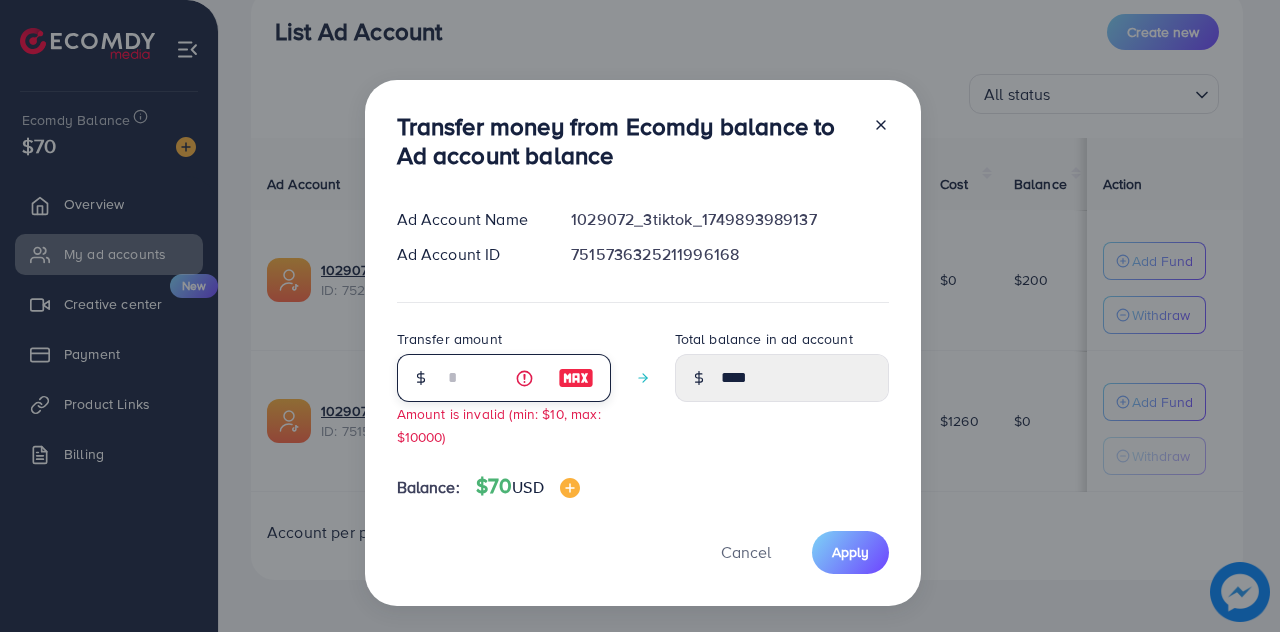 type on "****" 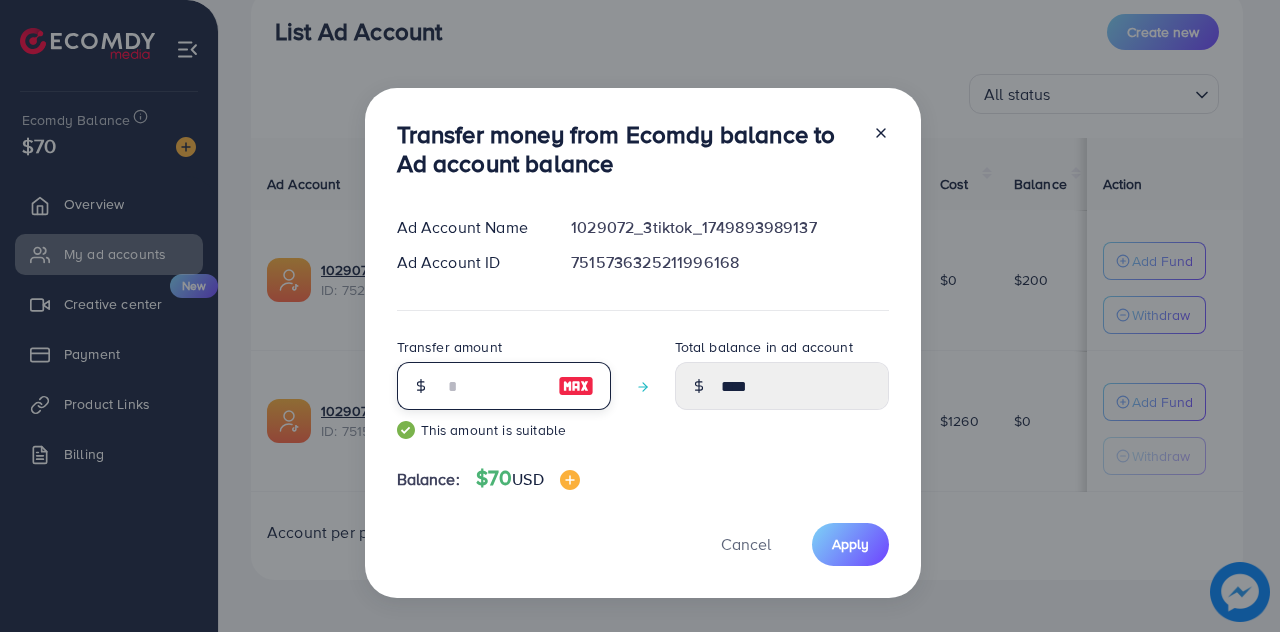 type on "*****" 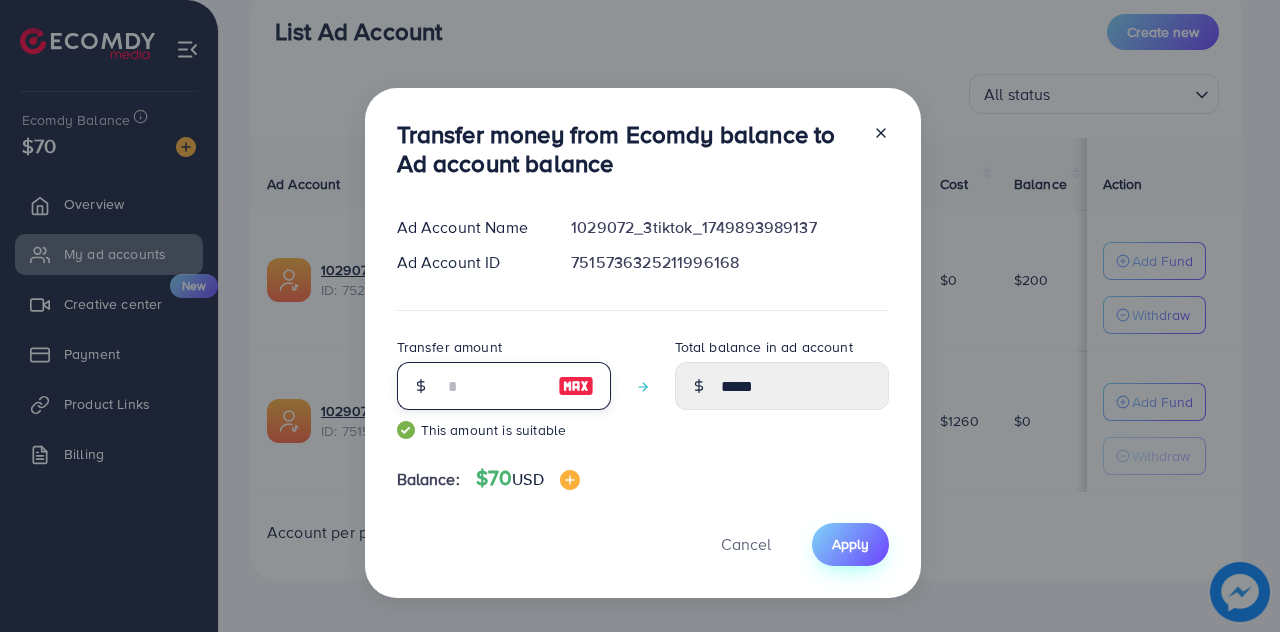 type on "**" 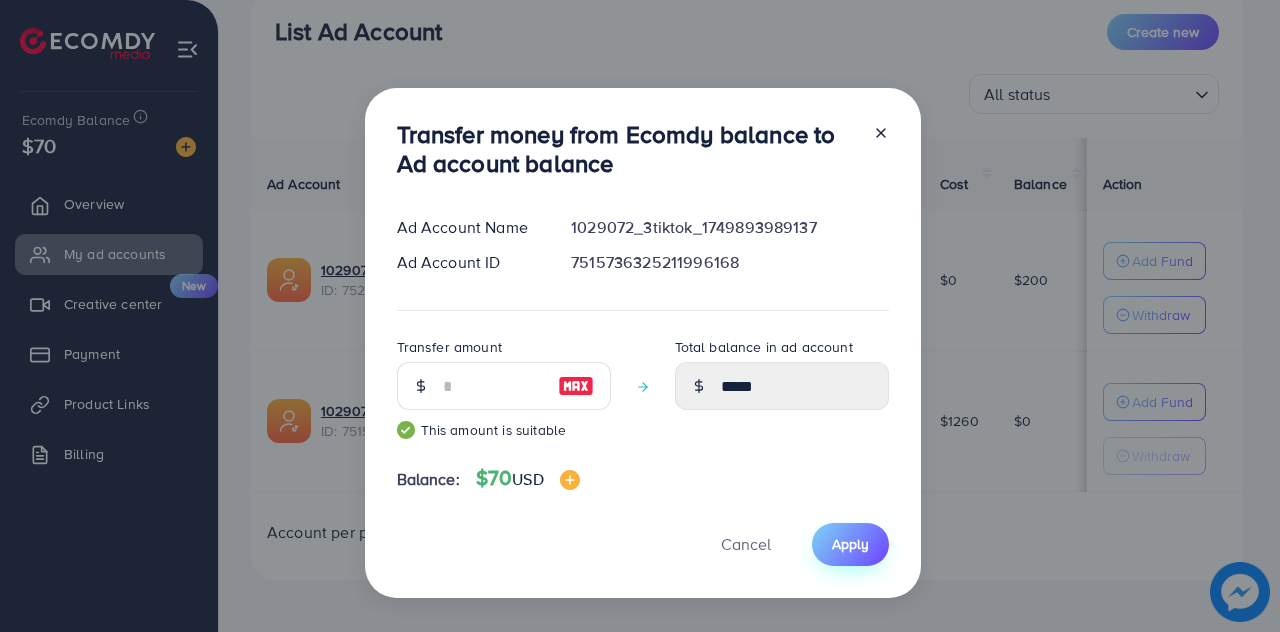 click on "Apply" at bounding box center (850, 544) 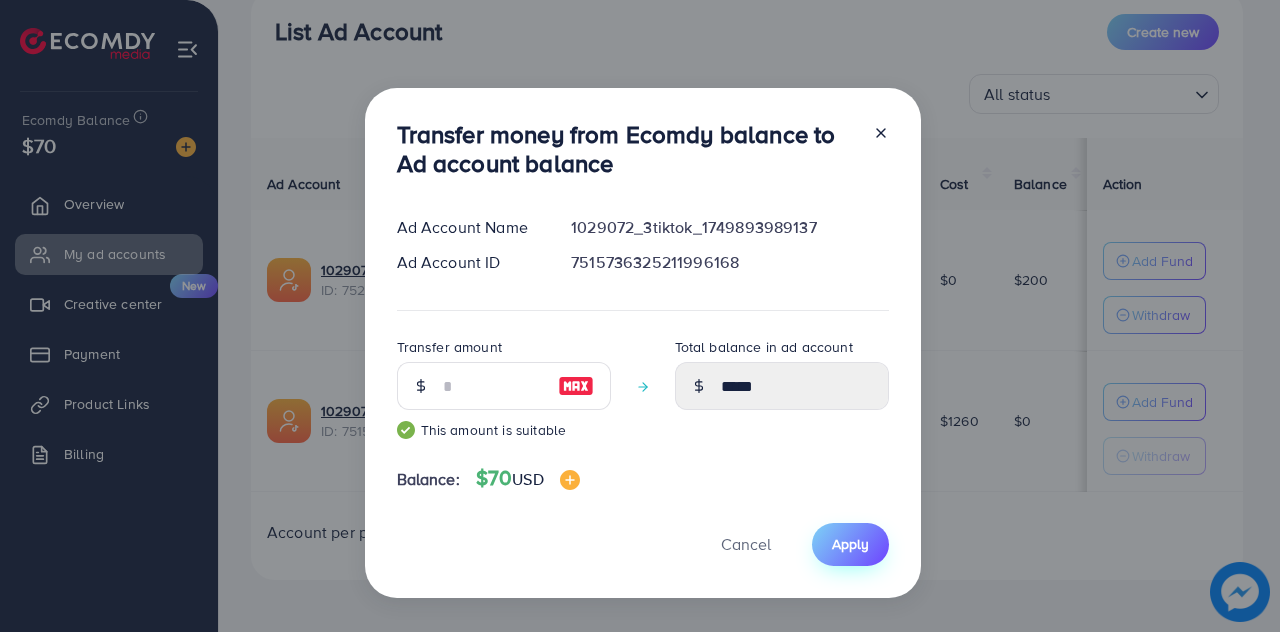 click on "Apply" at bounding box center (850, 544) 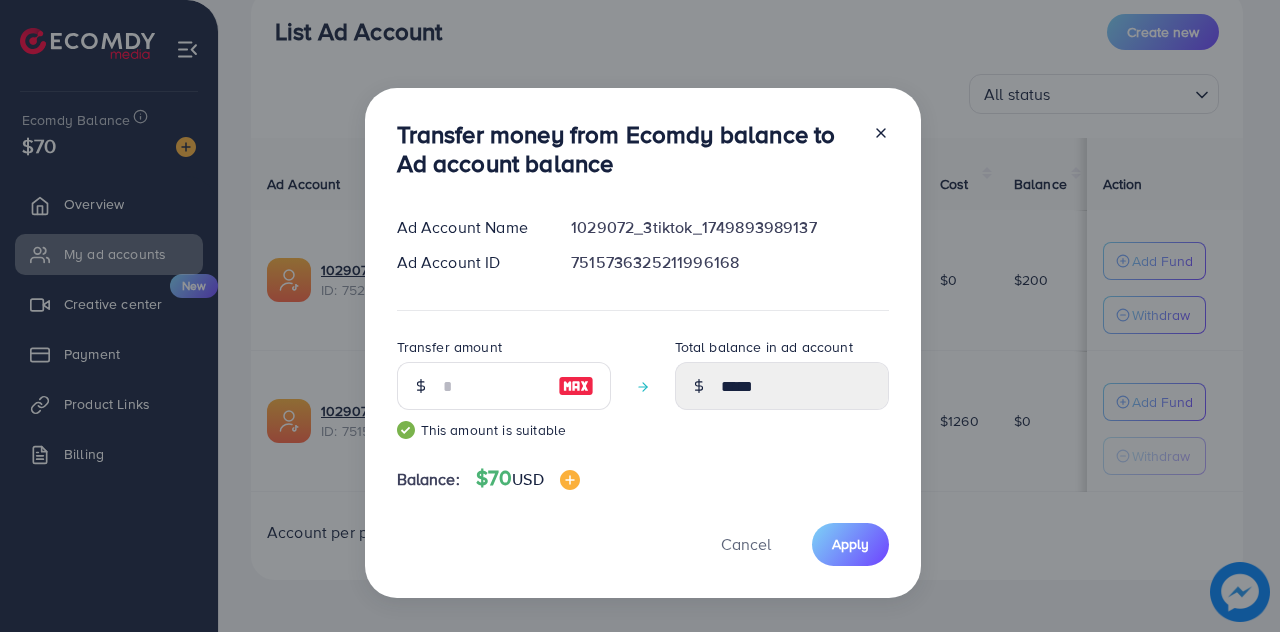 click at bounding box center [873, 153] 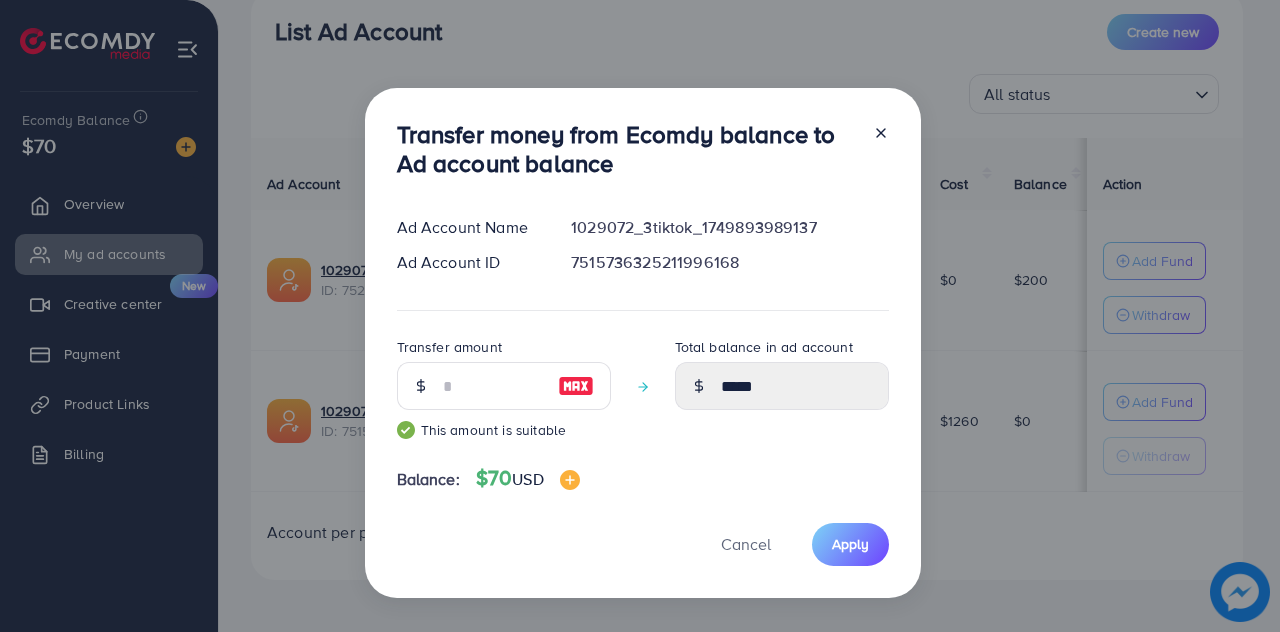 type 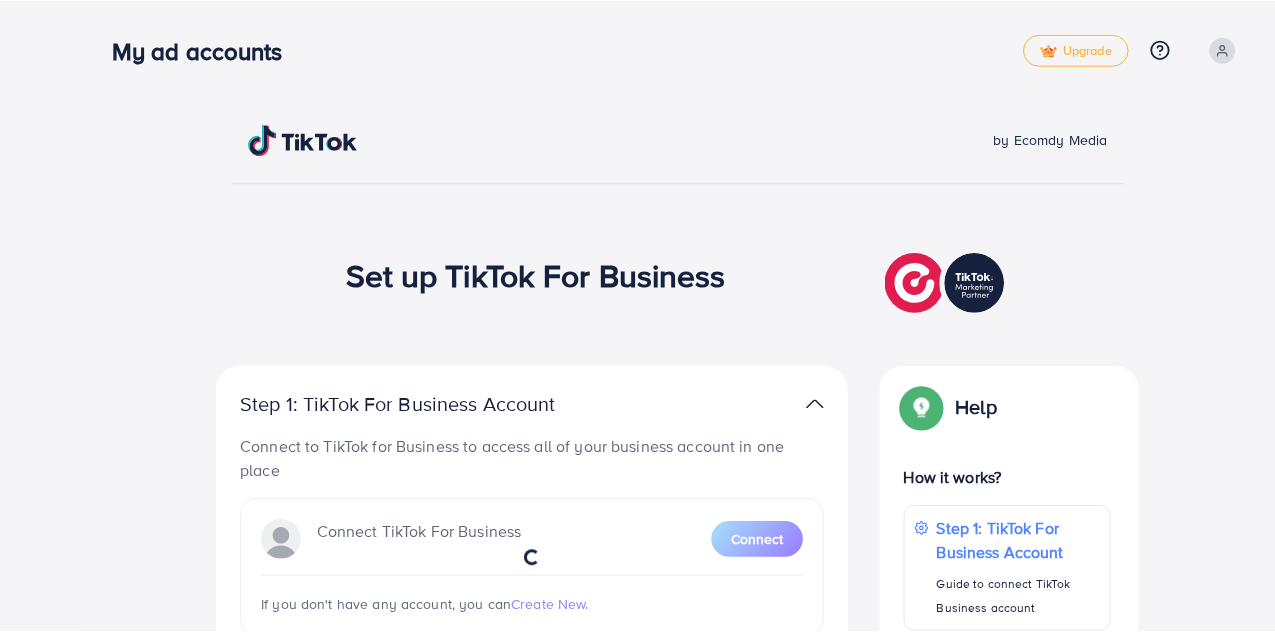 scroll, scrollTop: 0, scrollLeft: 0, axis: both 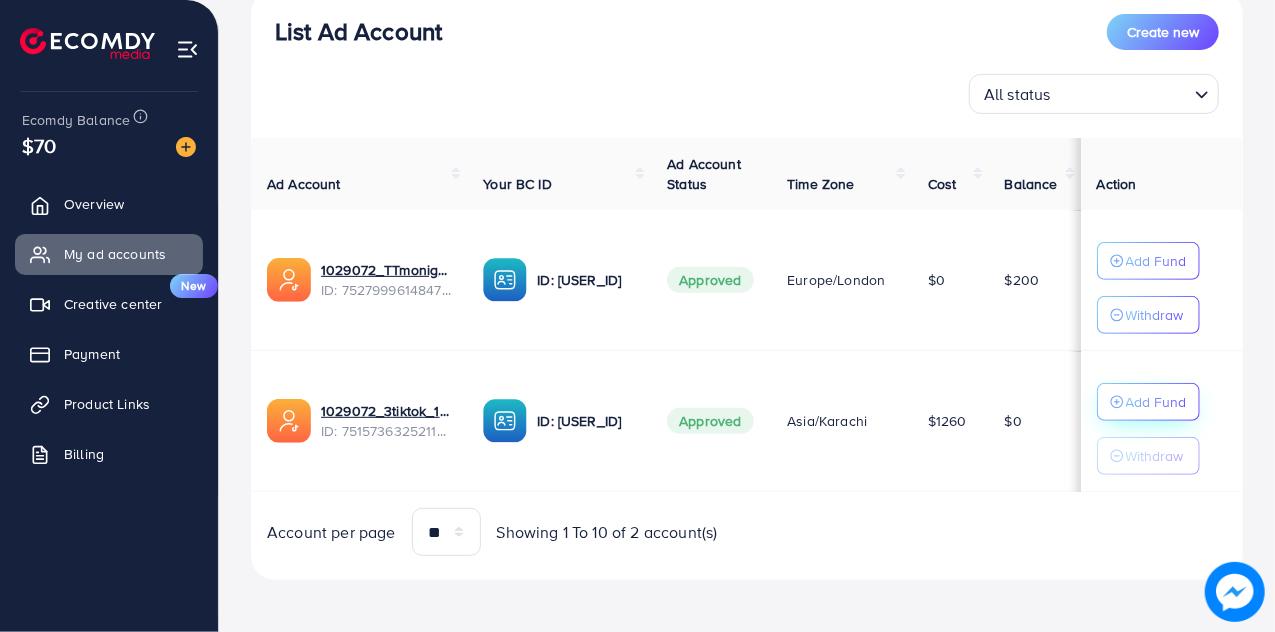 click on "Add Fund" at bounding box center [1156, 261] 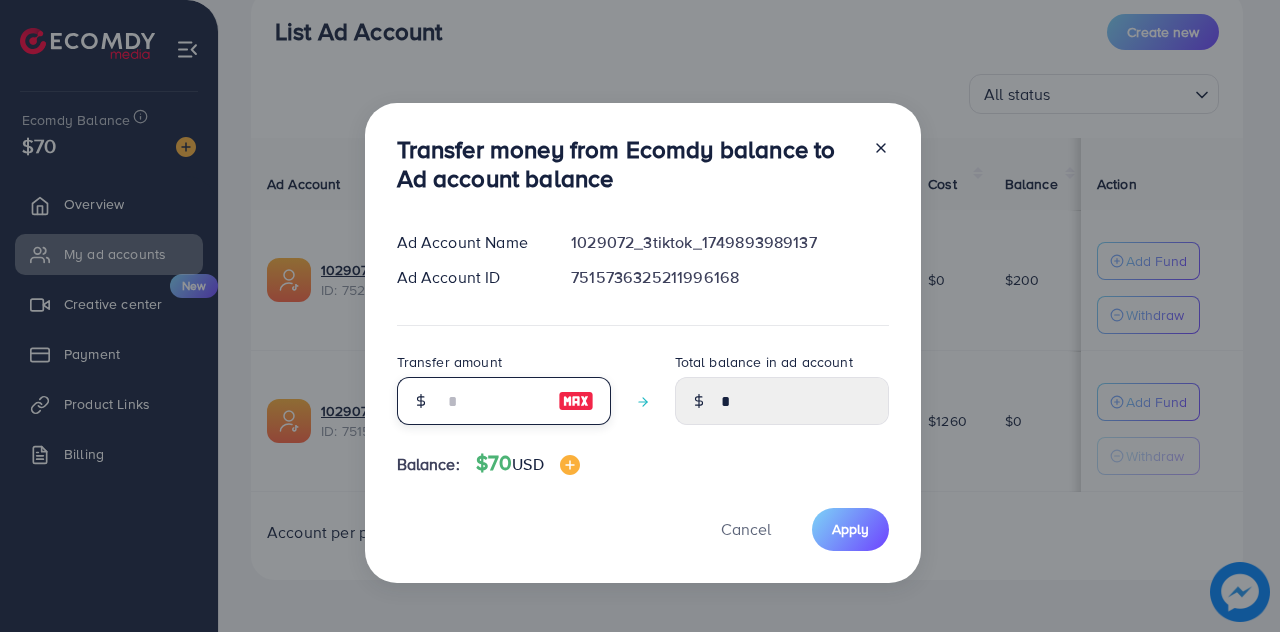 click at bounding box center (493, 401) 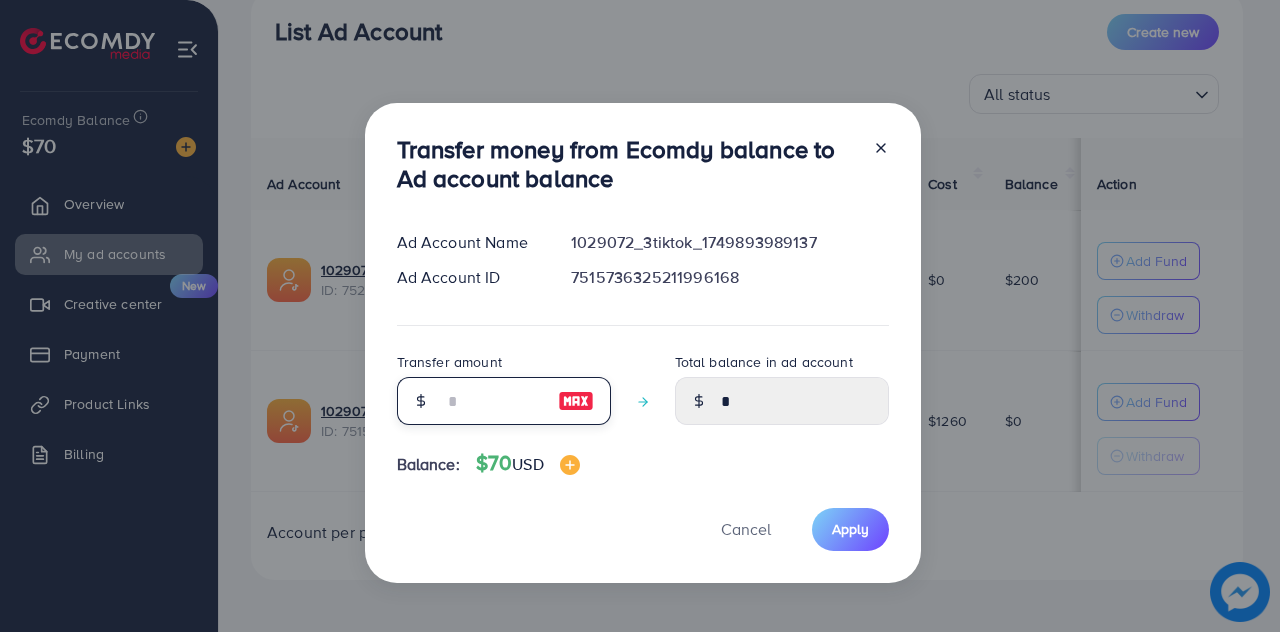 type on "*" 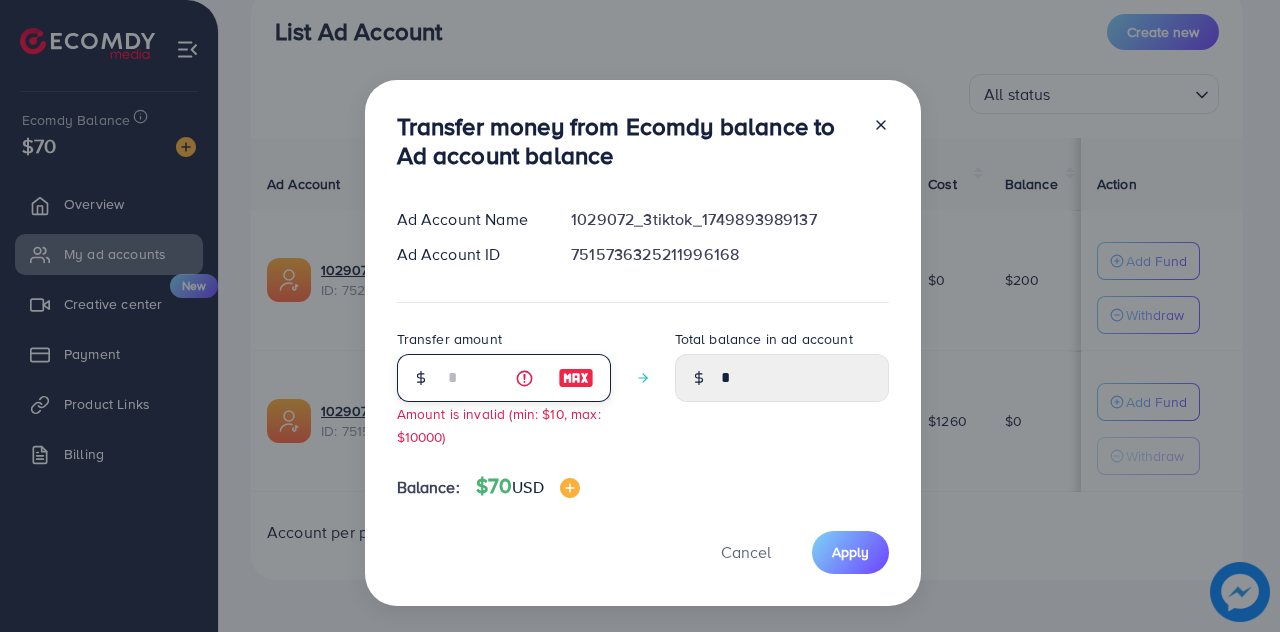 type on "****" 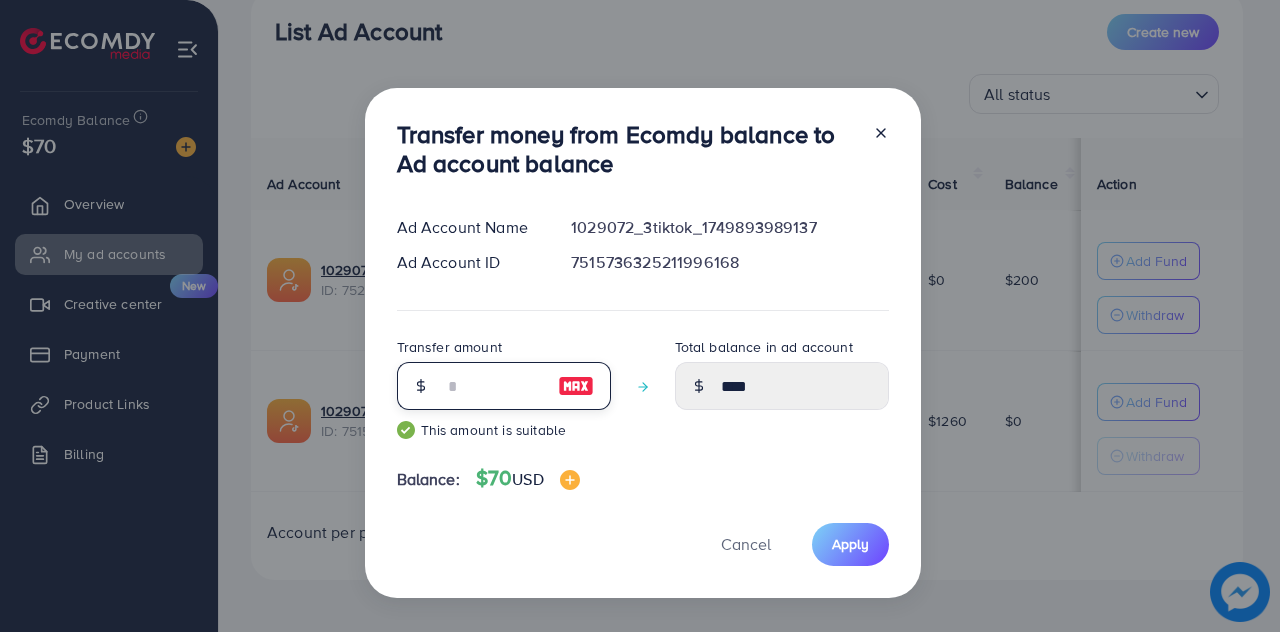 type on "**" 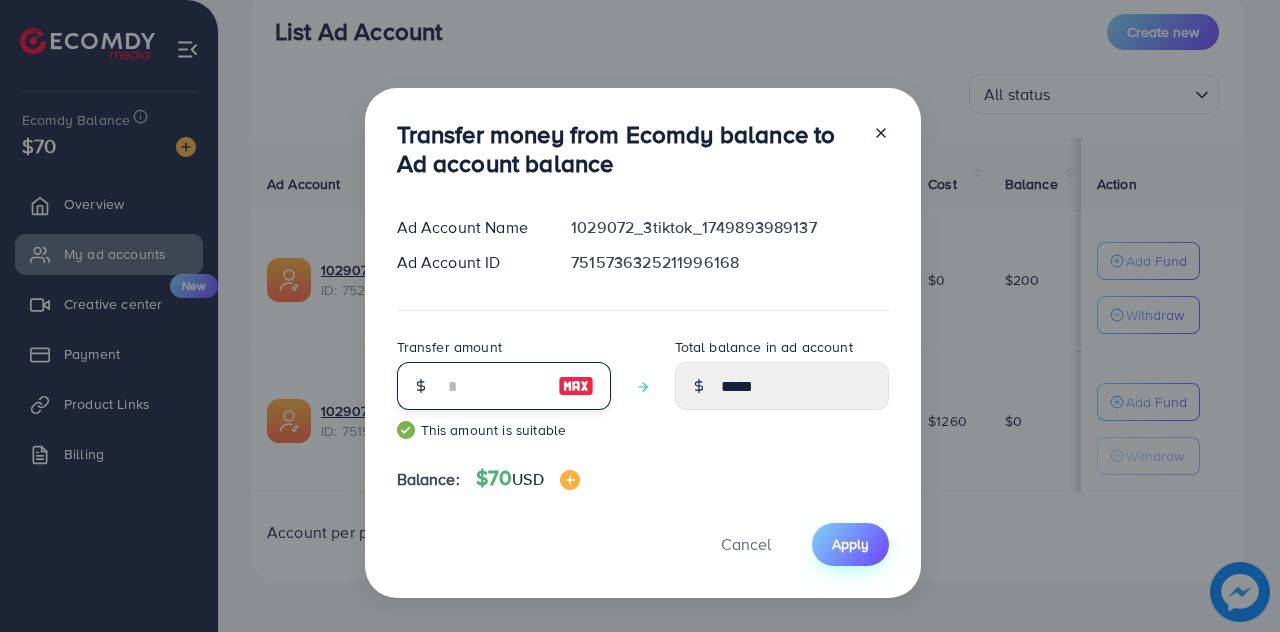 type on "**" 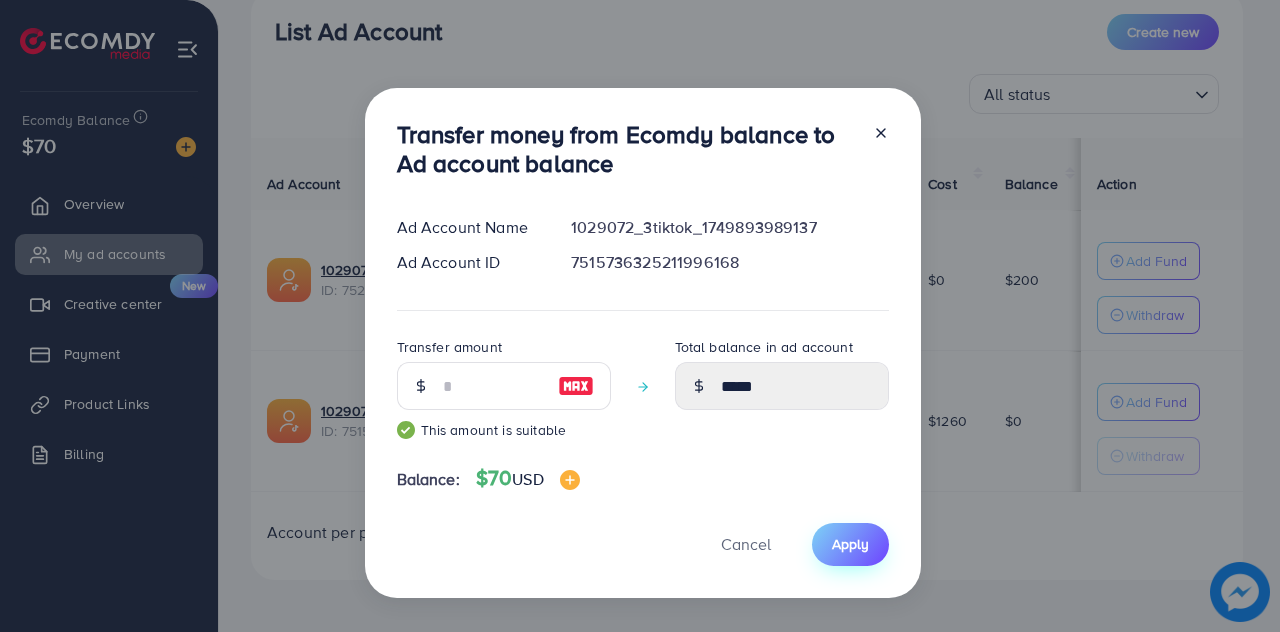 click on "Apply" at bounding box center [850, 544] 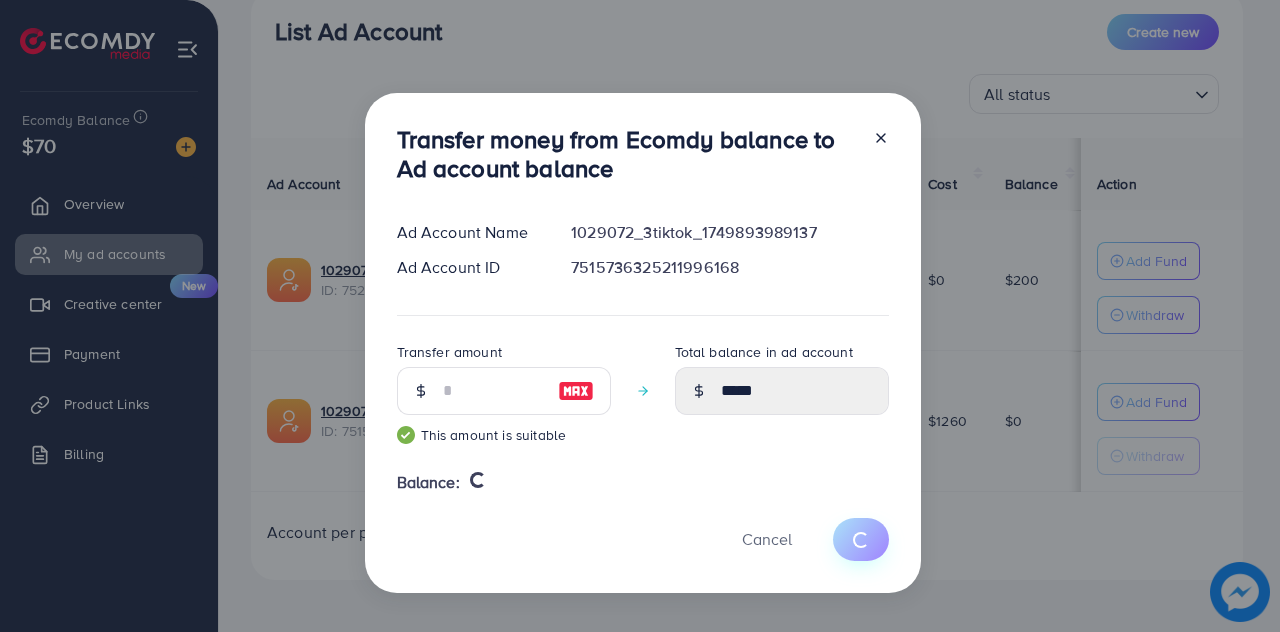 type 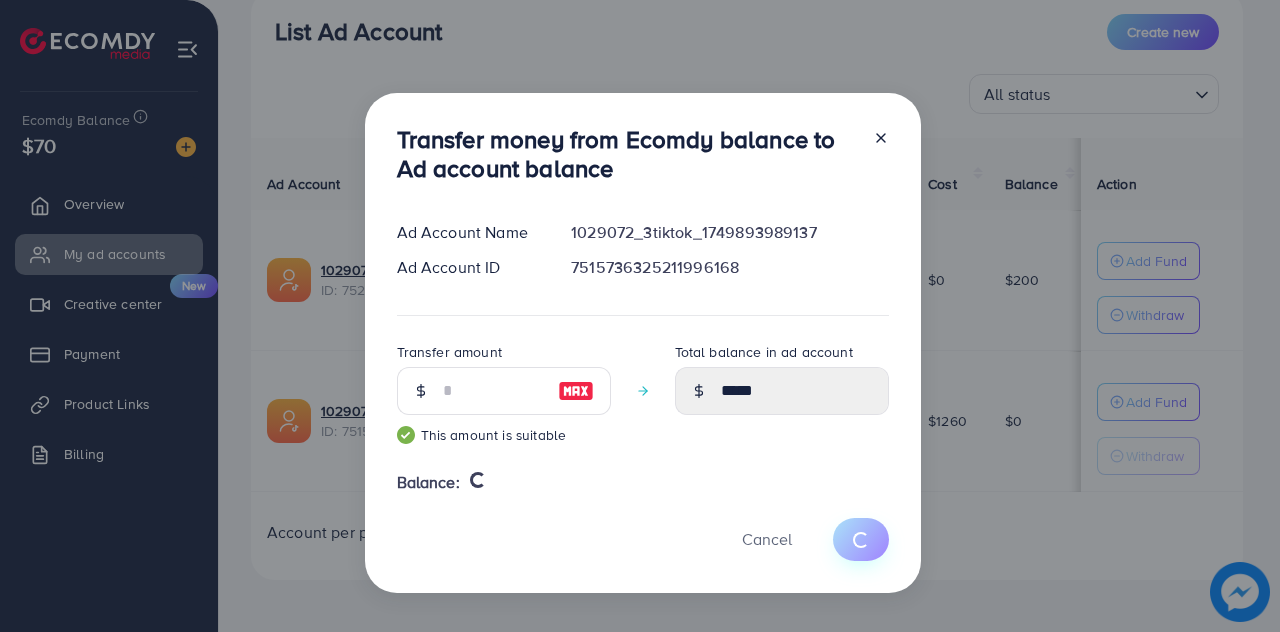type on "*" 